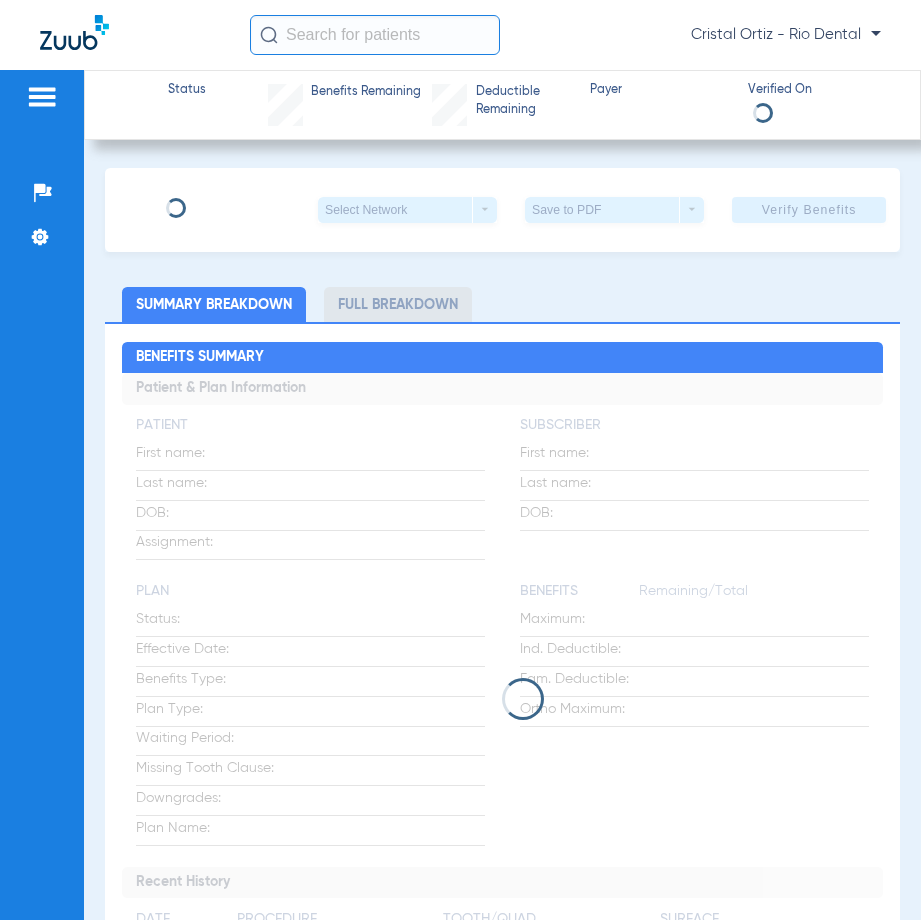 scroll, scrollTop: 0, scrollLeft: 0, axis: both 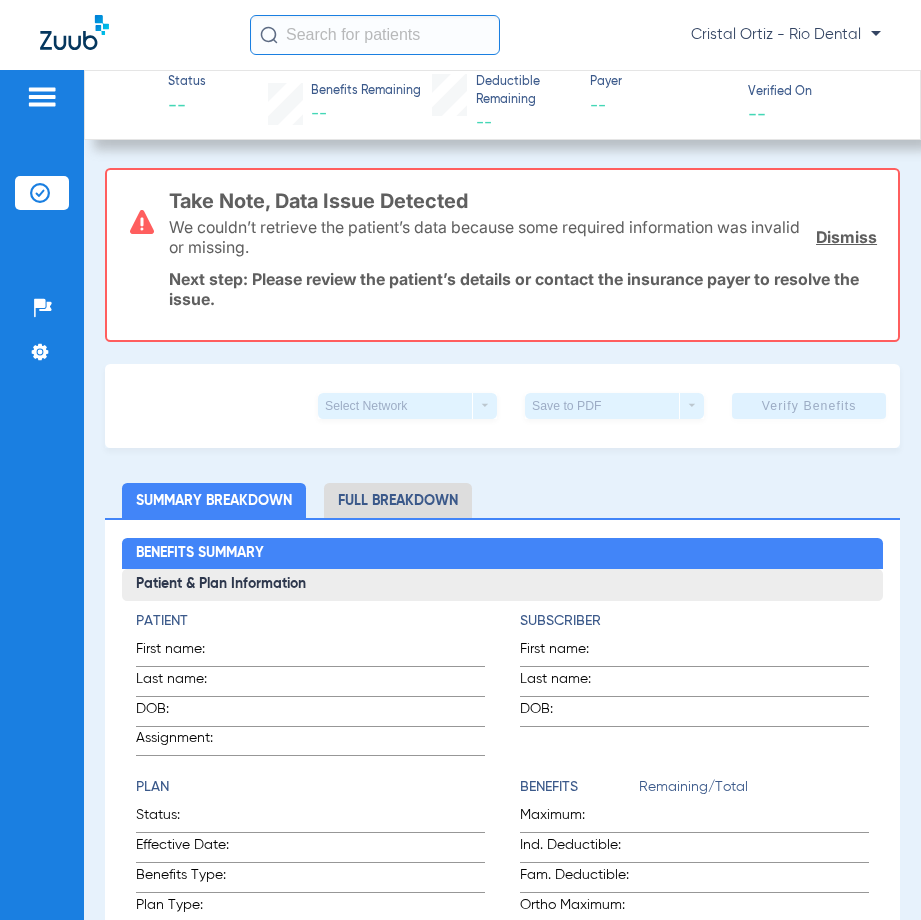 click 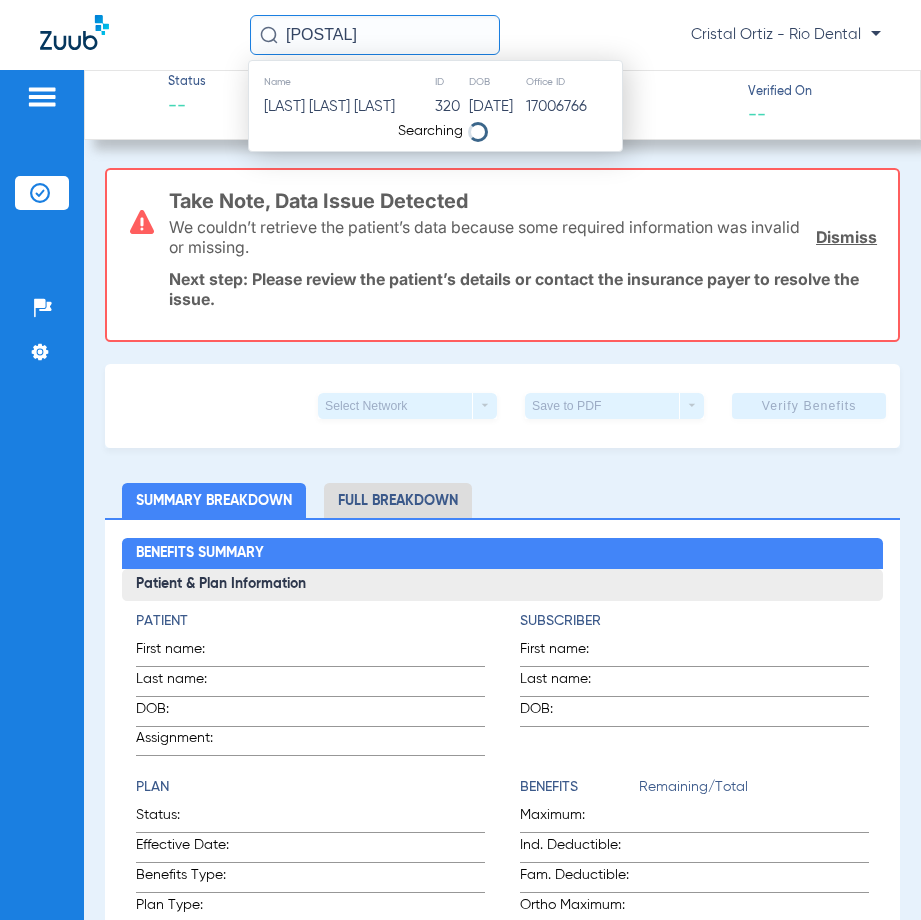type on "32036" 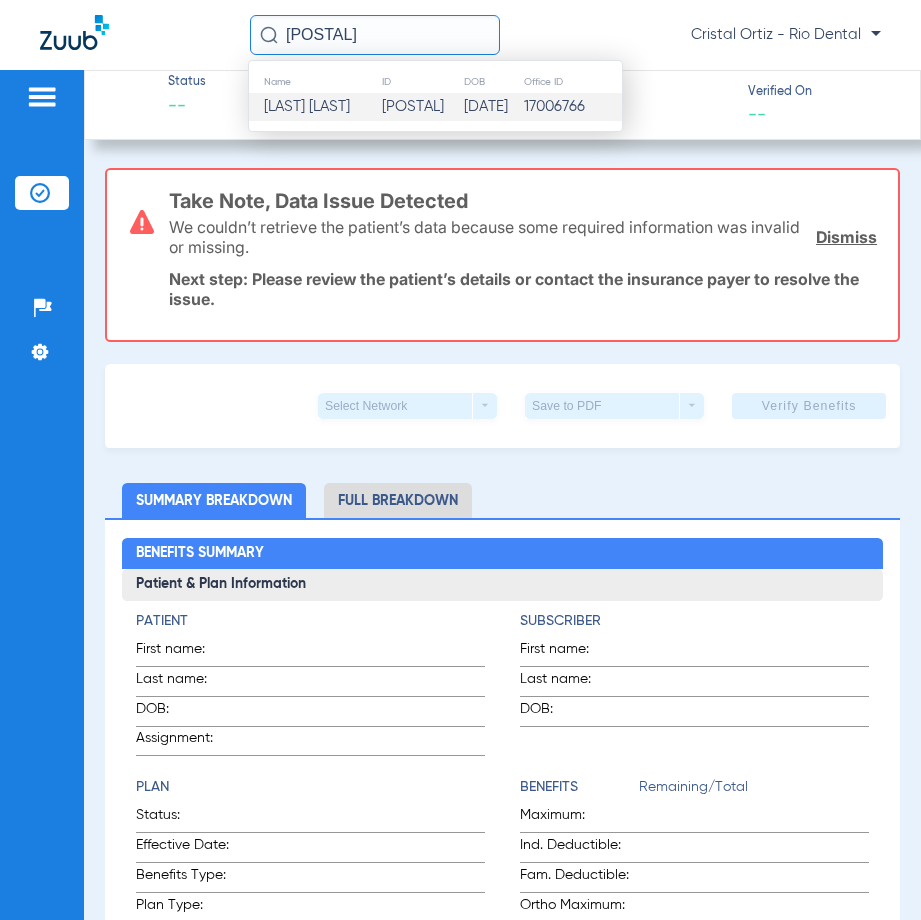 click on "11/02/1975" 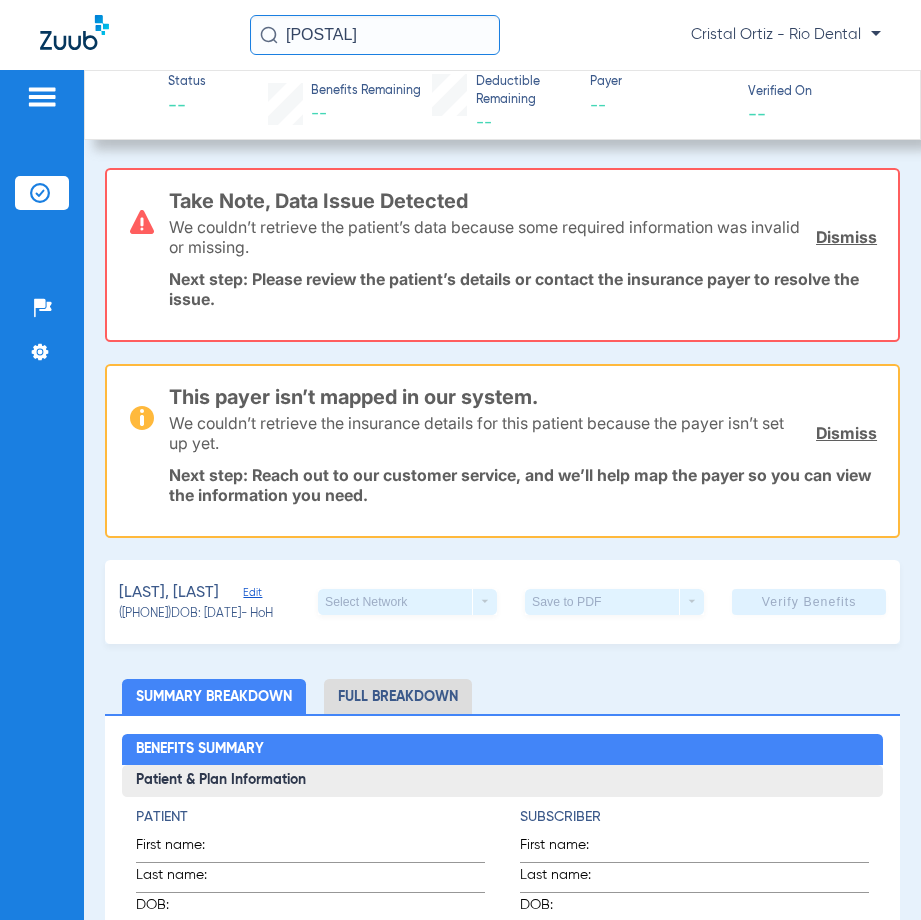 click on "Select Network  arrow_drop_down" 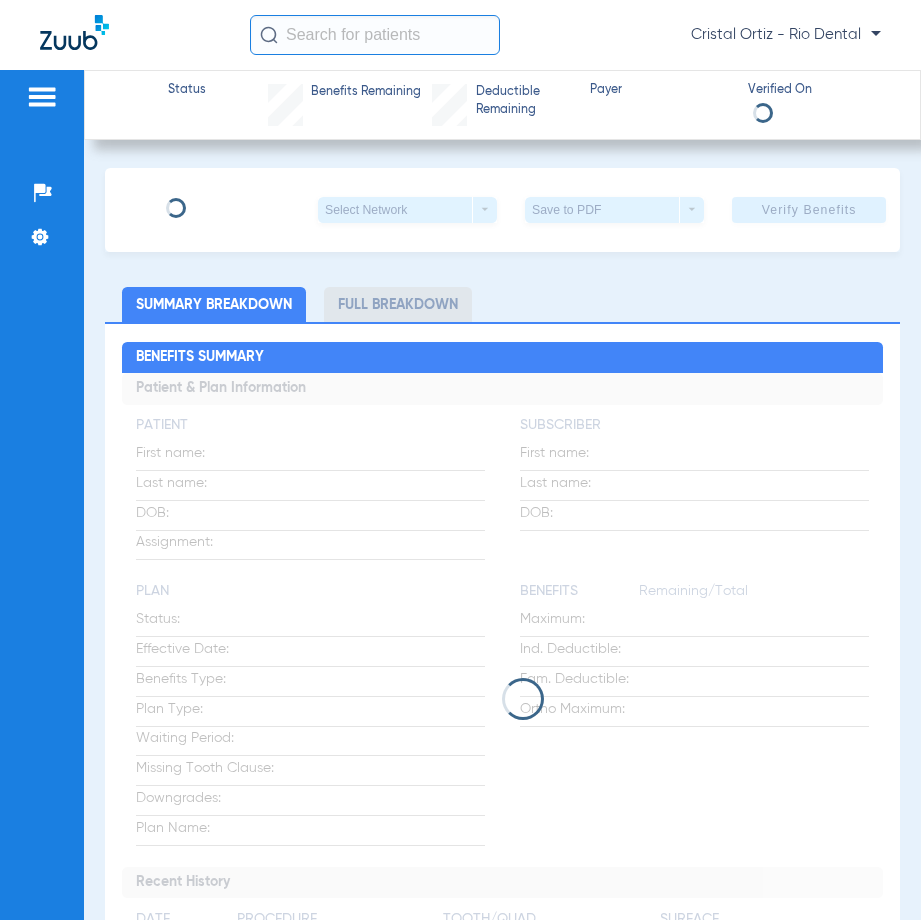 scroll, scrollTop: 0, scrollLeft: 0, axis: both 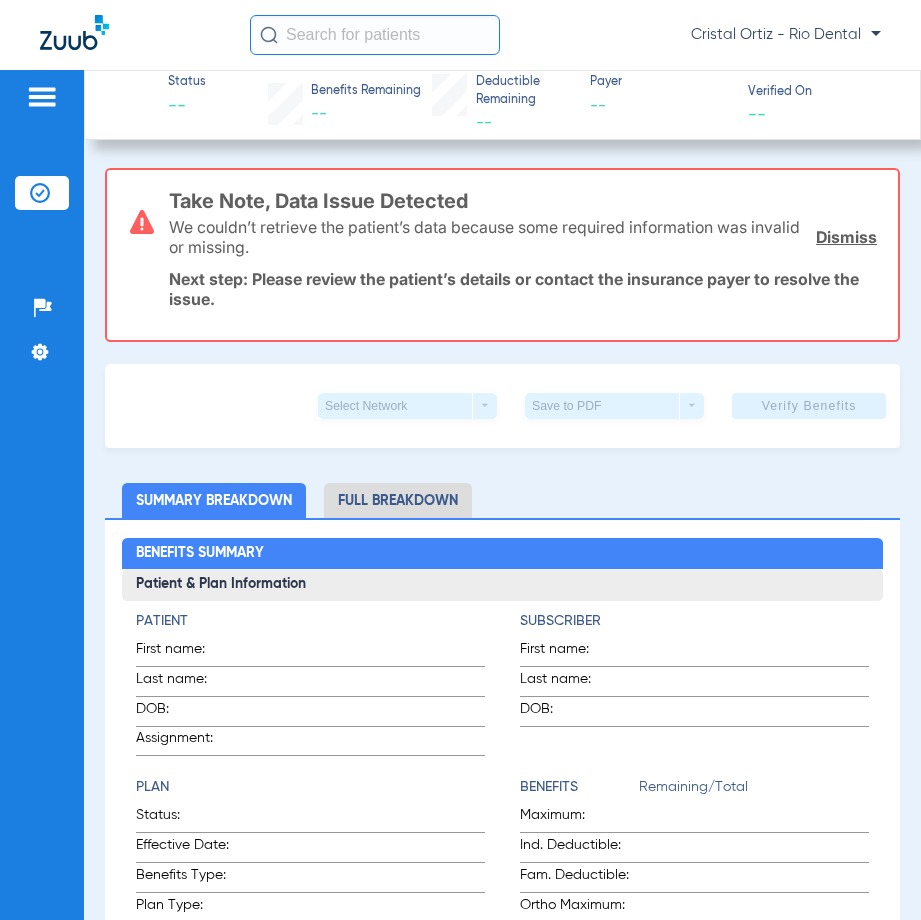 click 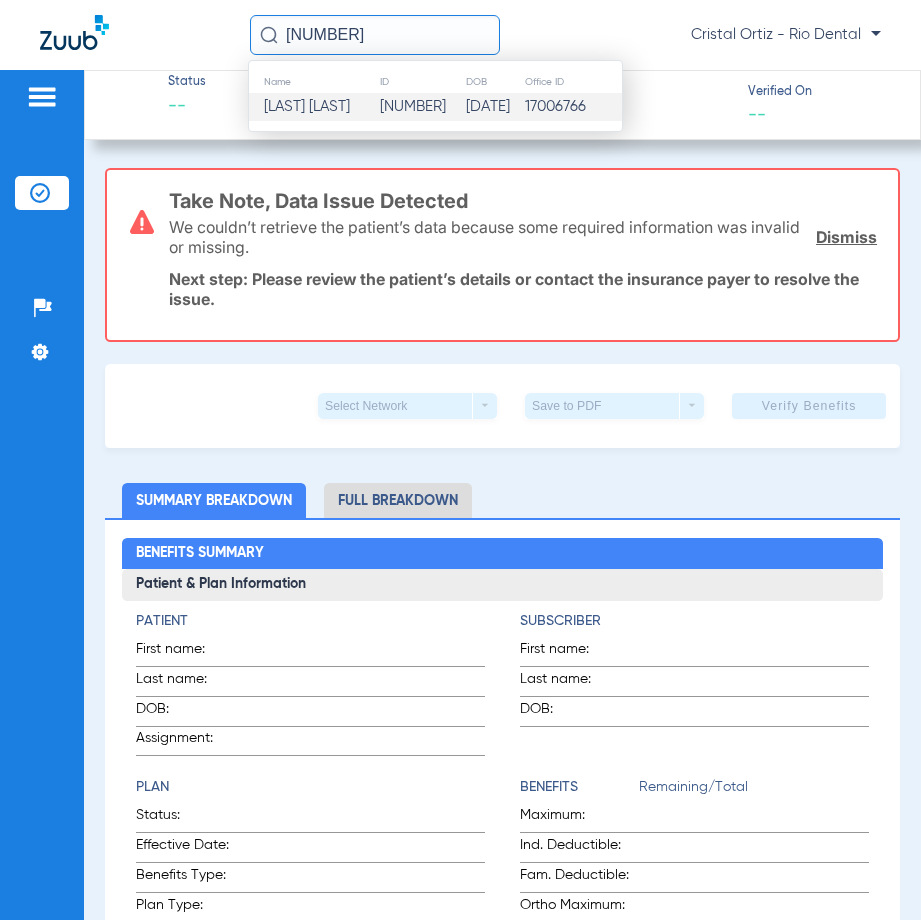 type on "113113" 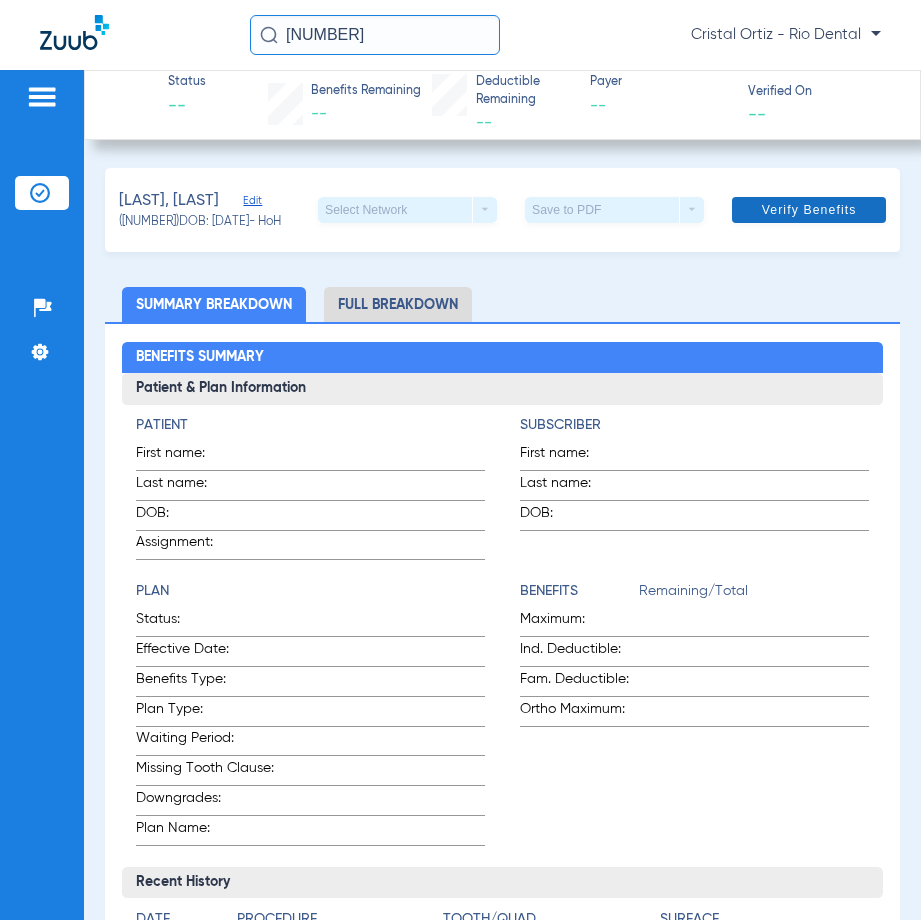 click 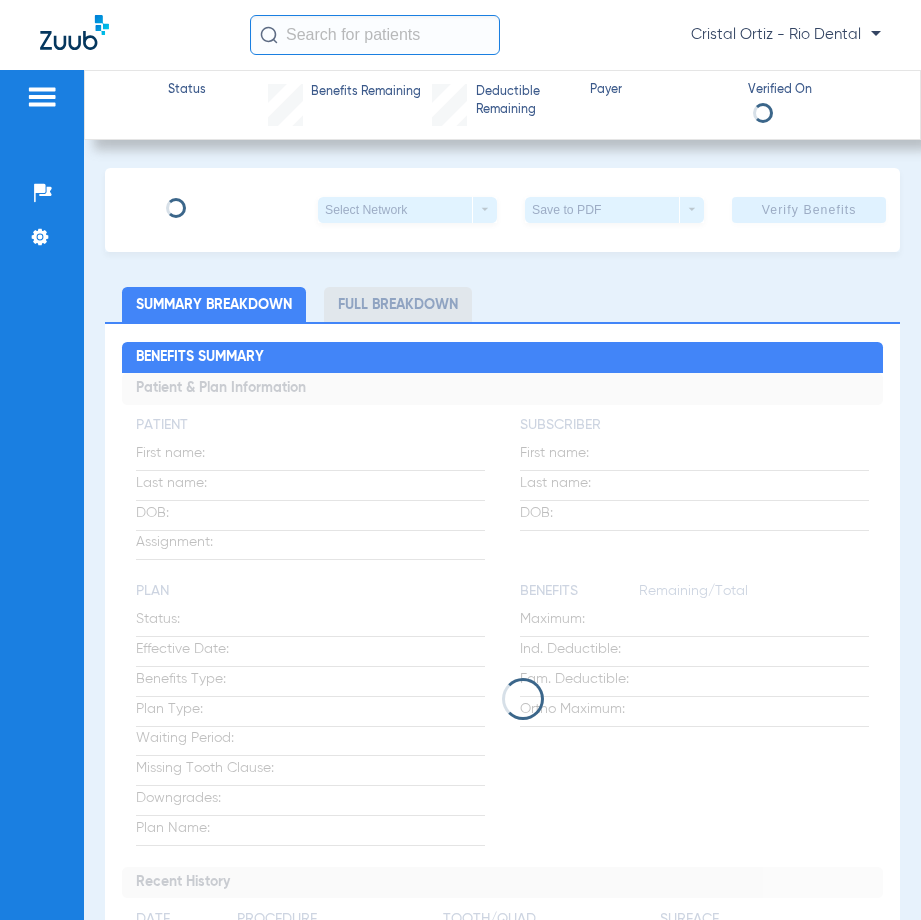 scroll, scrollTop: 0, scrollLeft: 0, axis: both 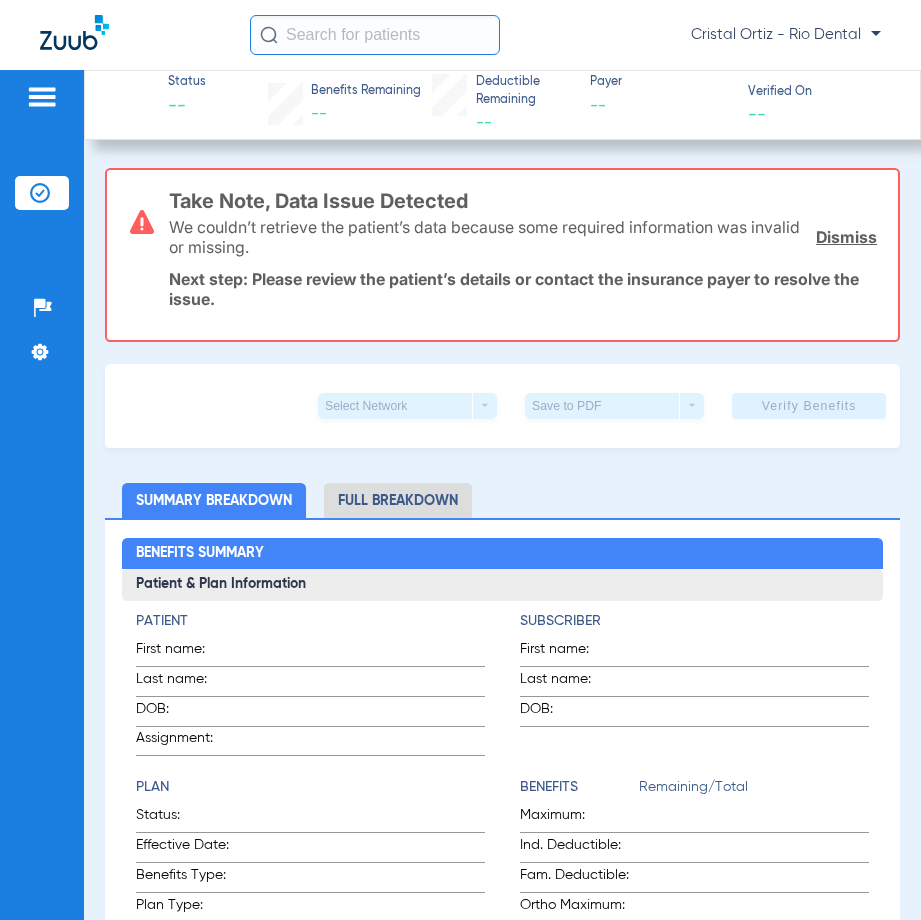 click 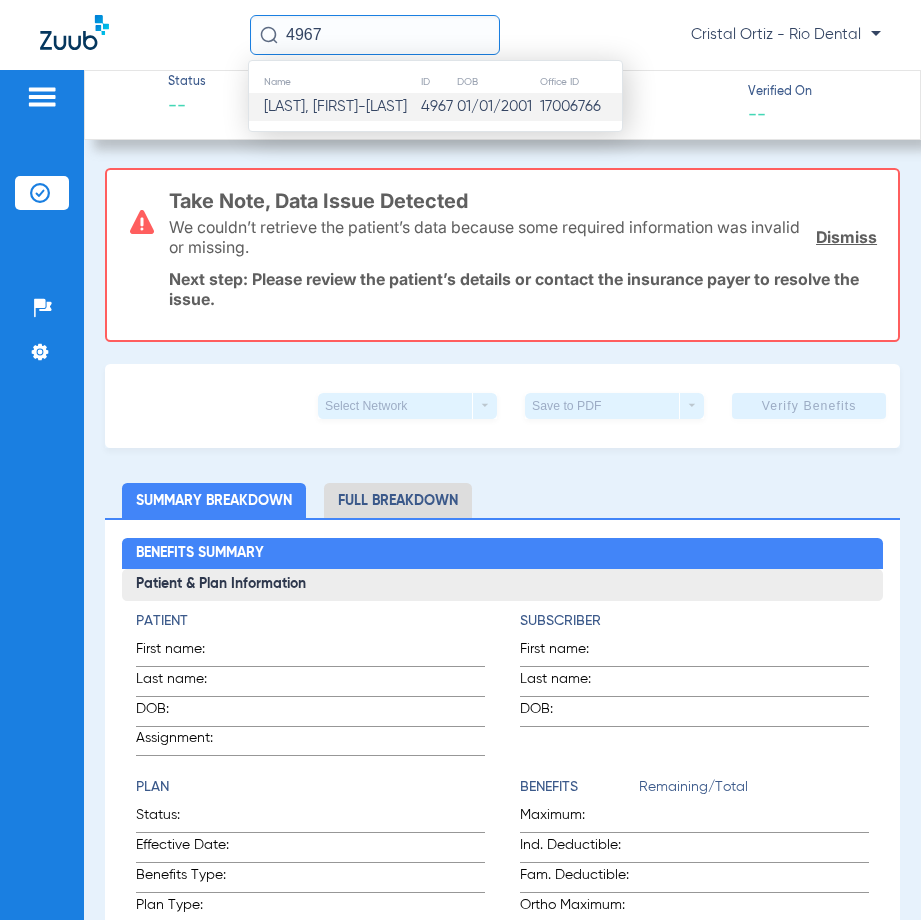 type on "4967" 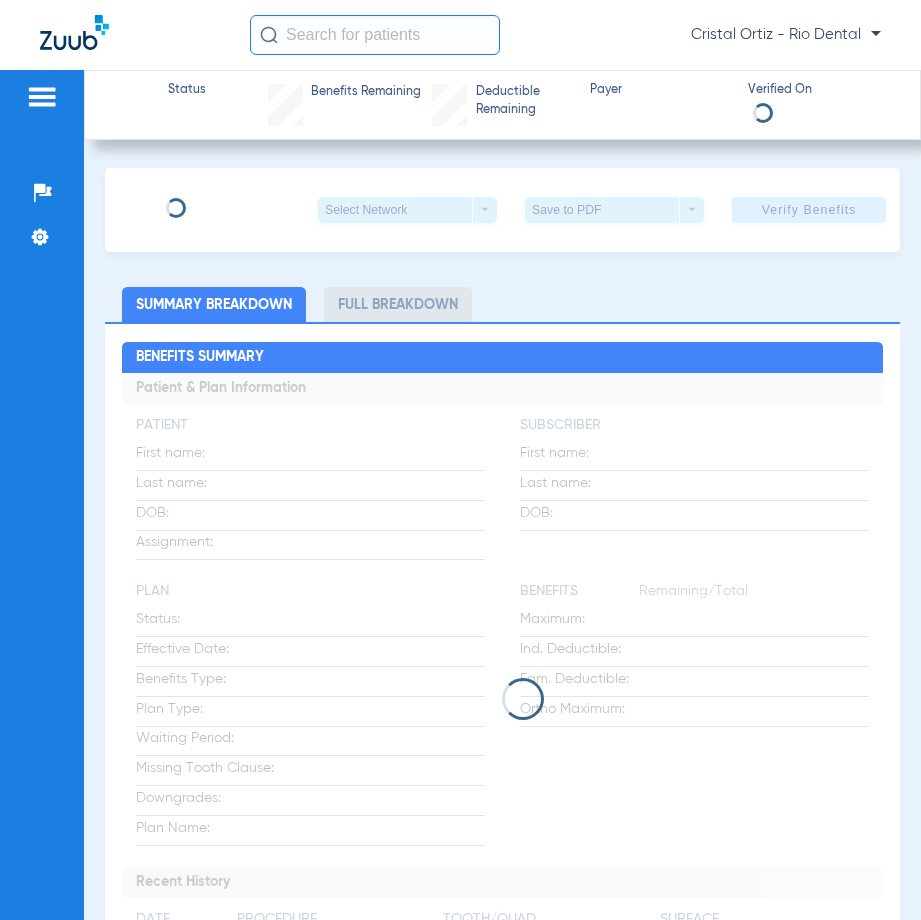 scroll, scrollTop: 0, scrollLeft: 0, axis: both 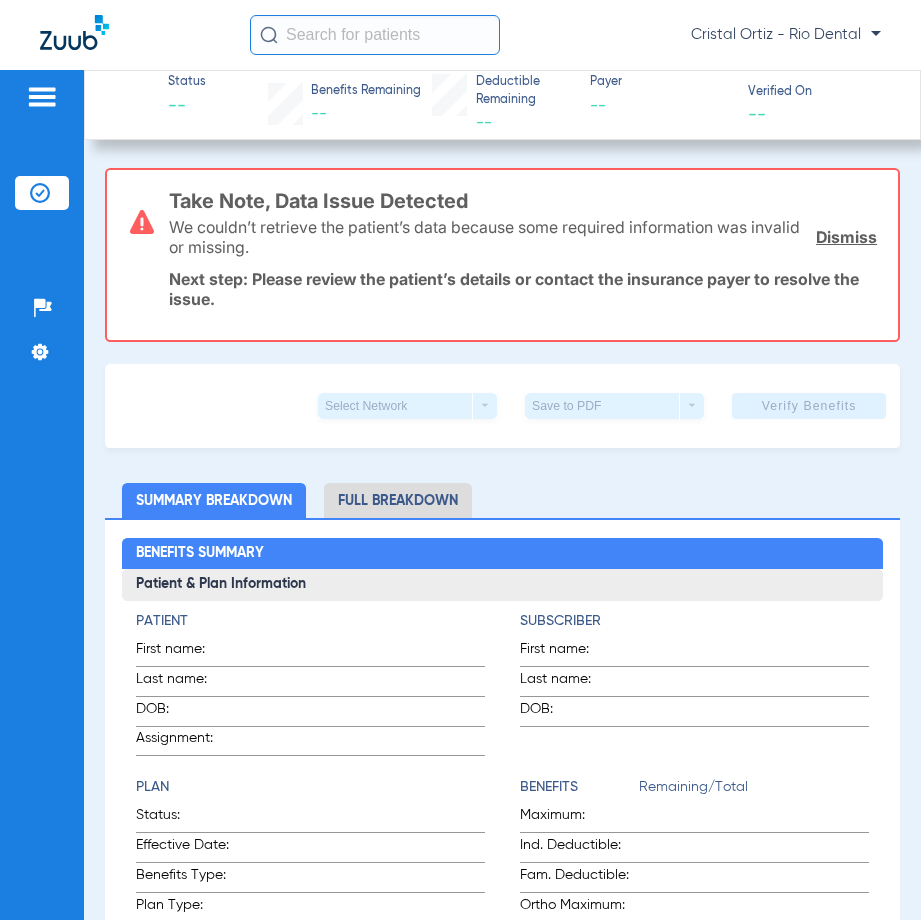 click 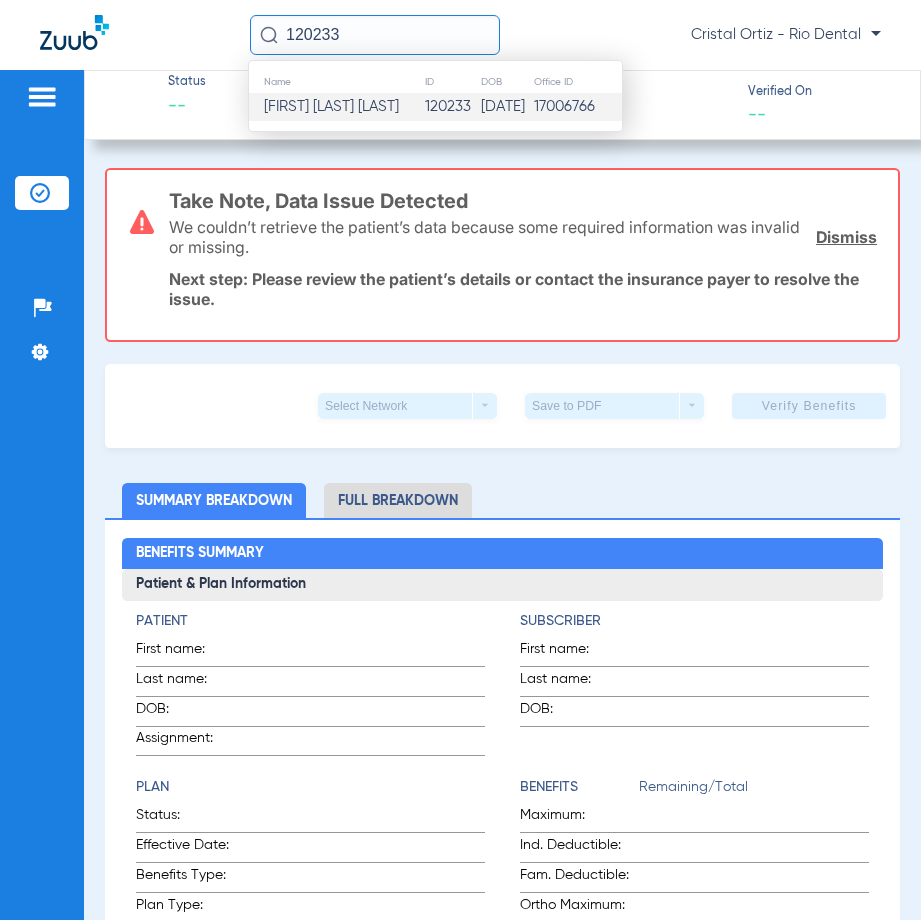 type on "120233" 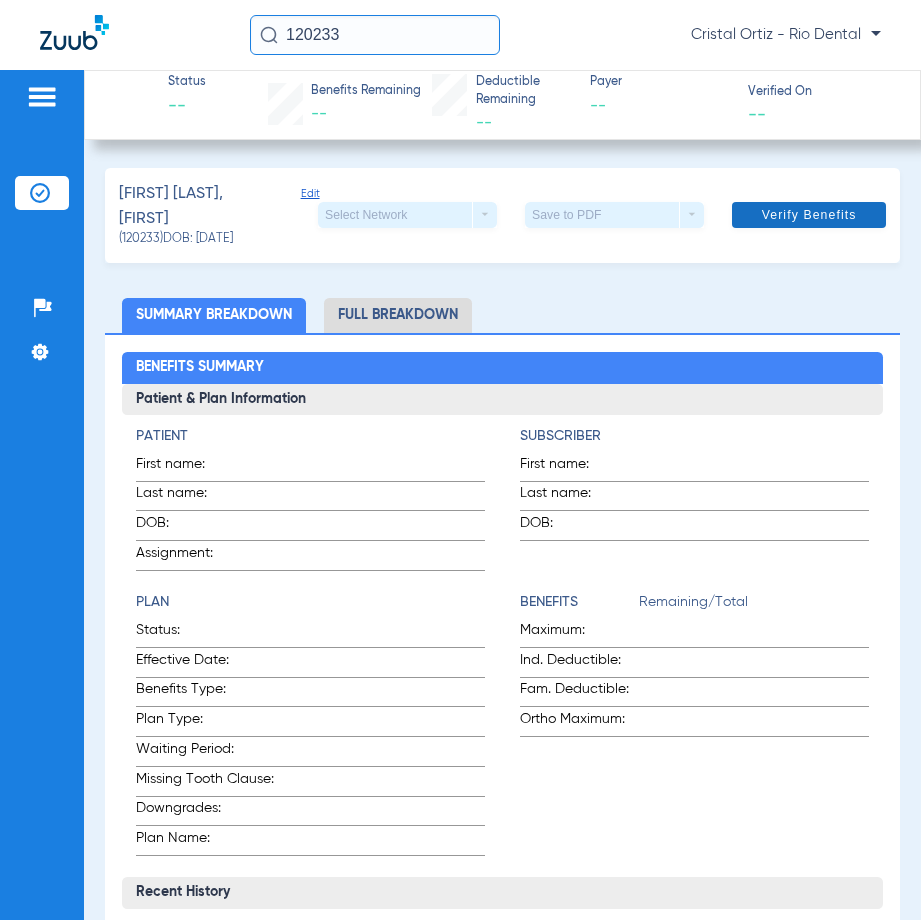 click 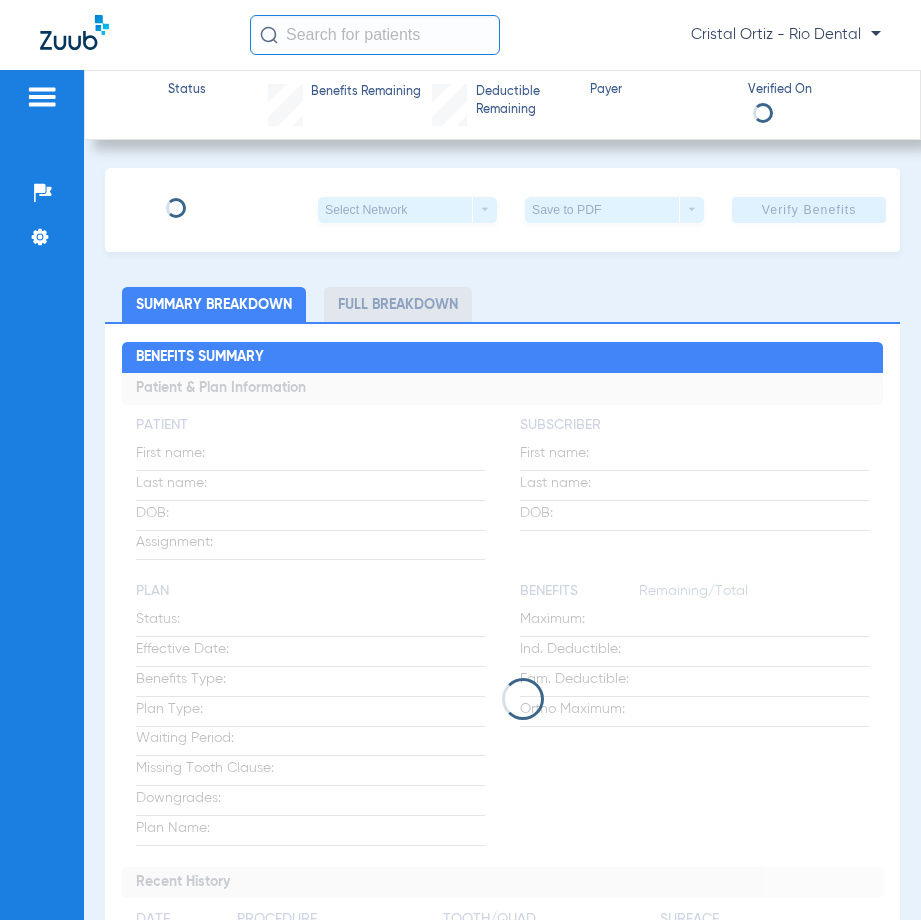 scroll, scrollTop: 0, scrollLeft: 0, axis: both 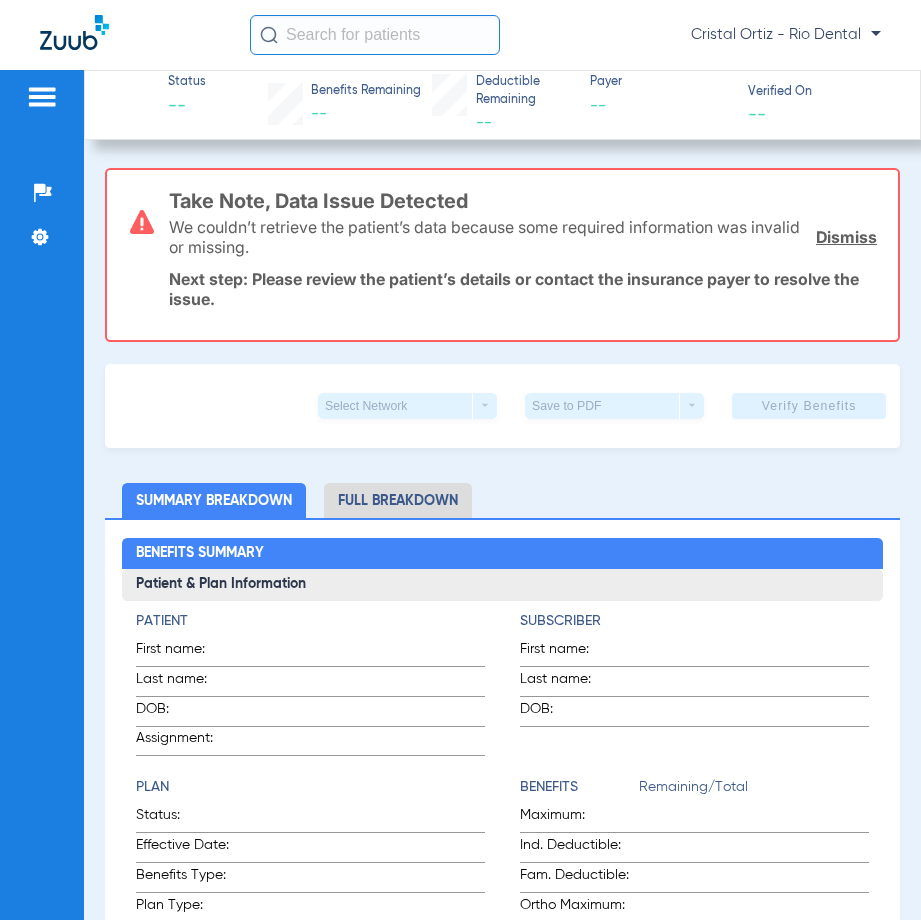 click 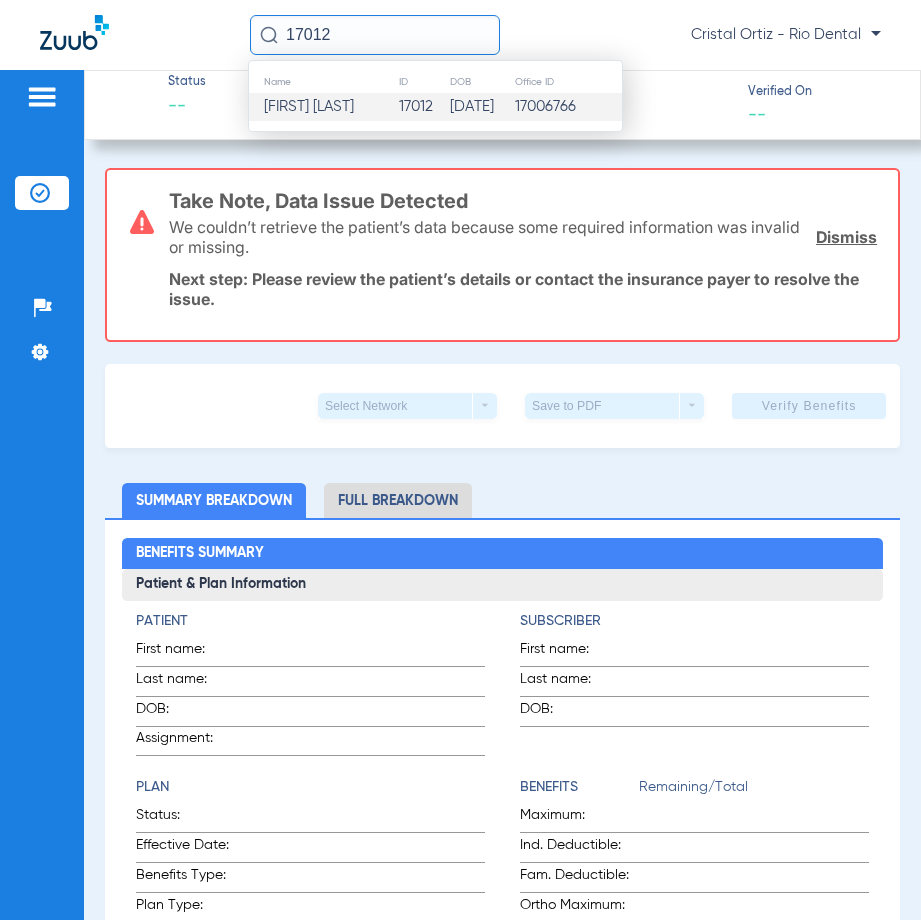 type on "17012" 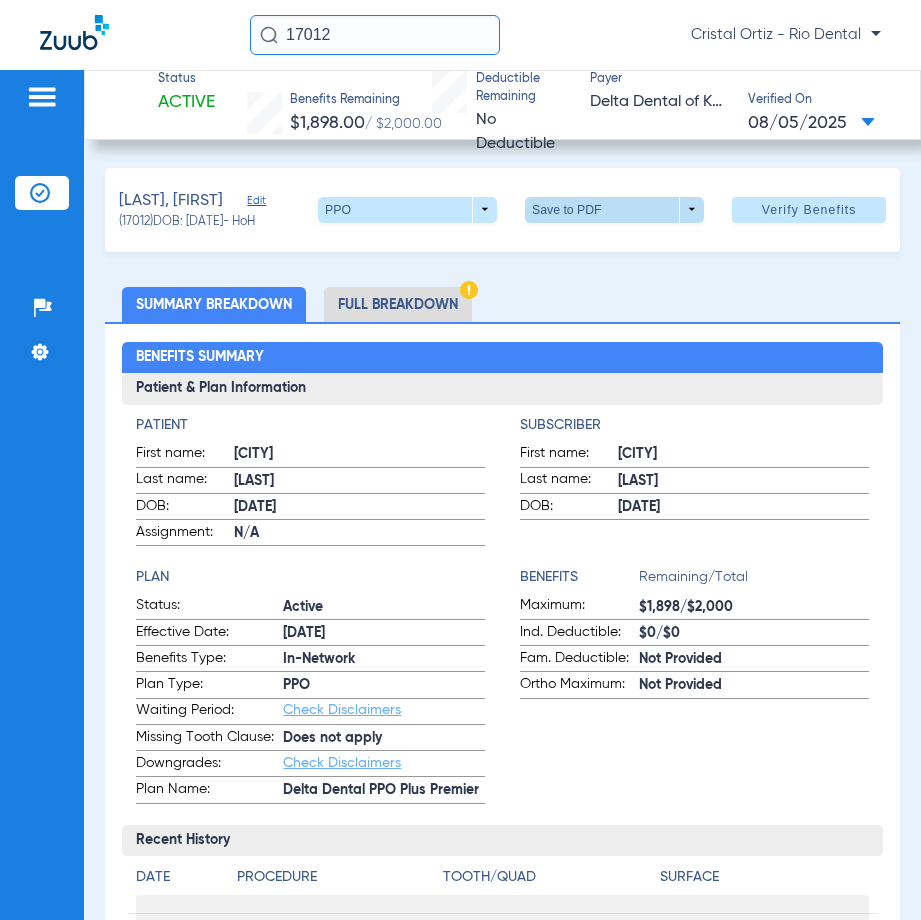 click 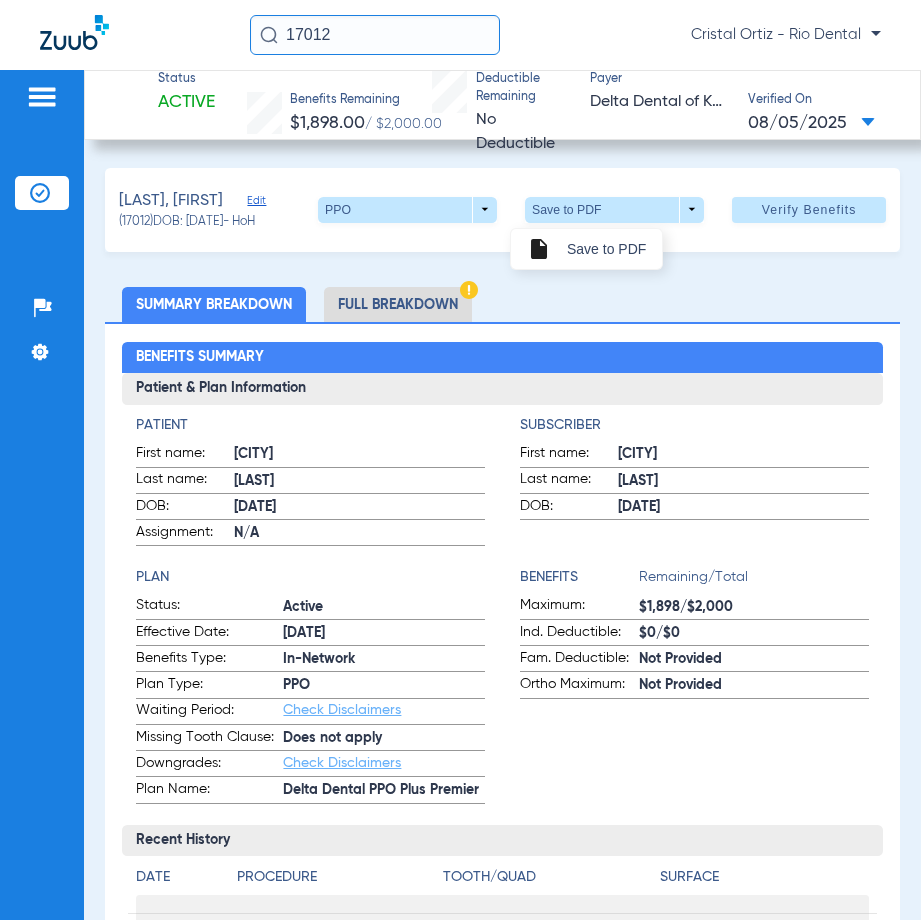 click at bounding box center [460, 460] 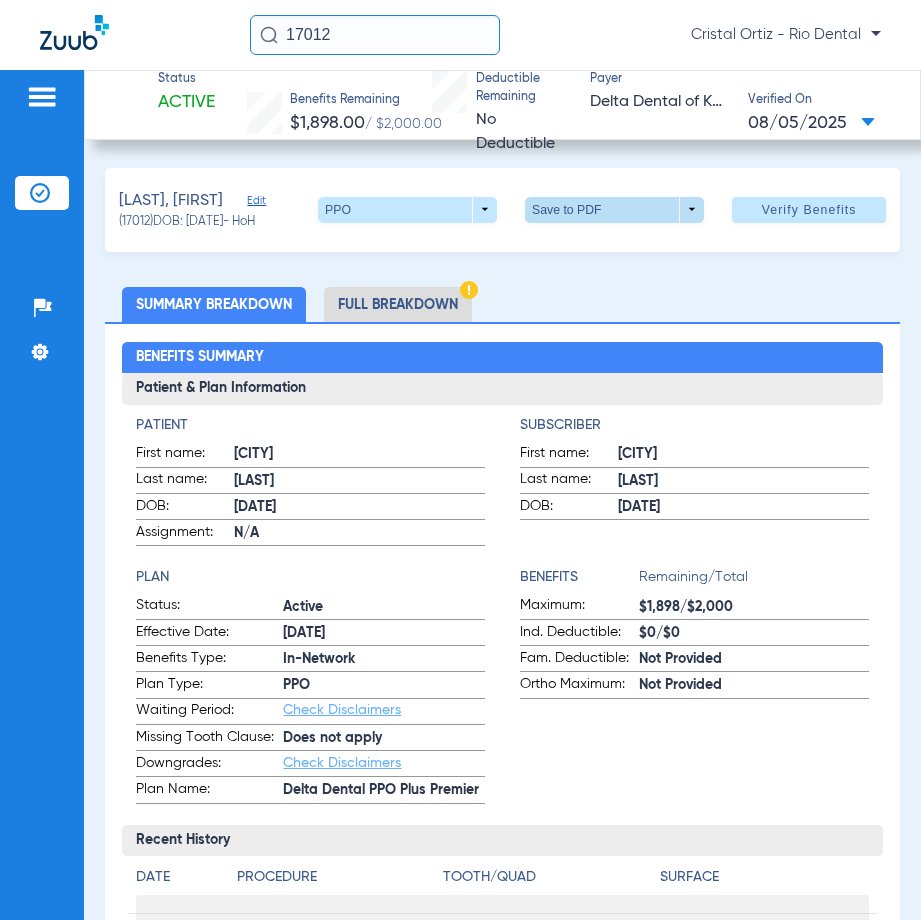 click 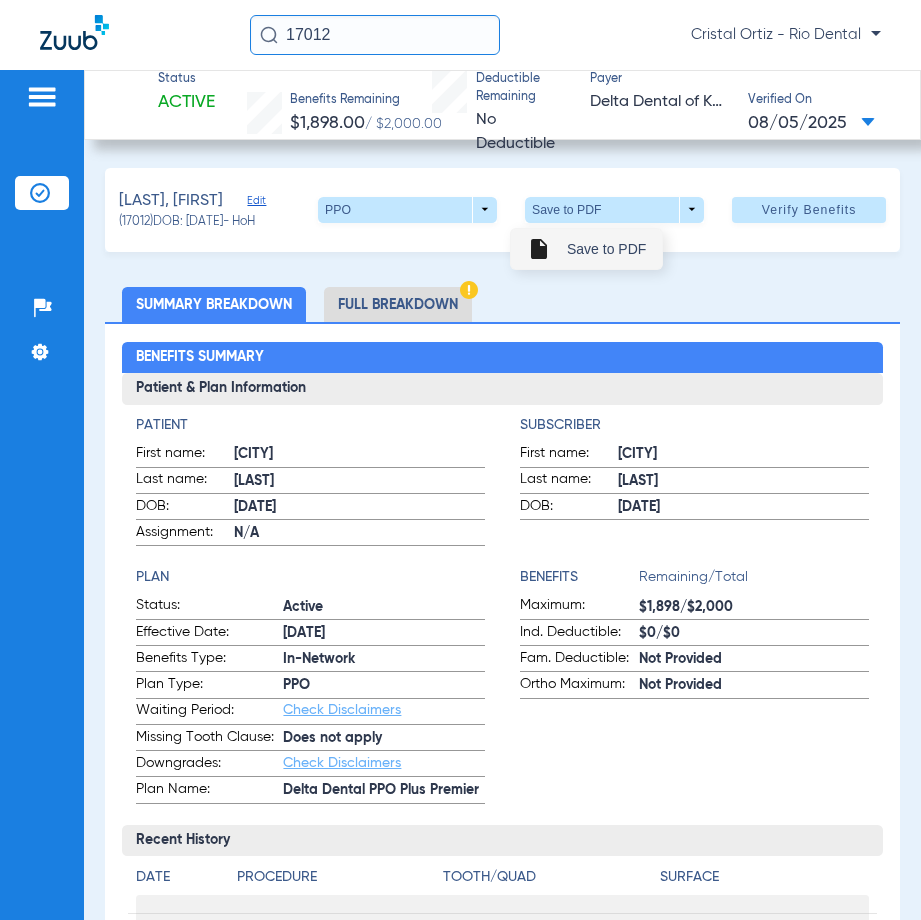 click on "Save to PDF" at bounding box center (606, 249) 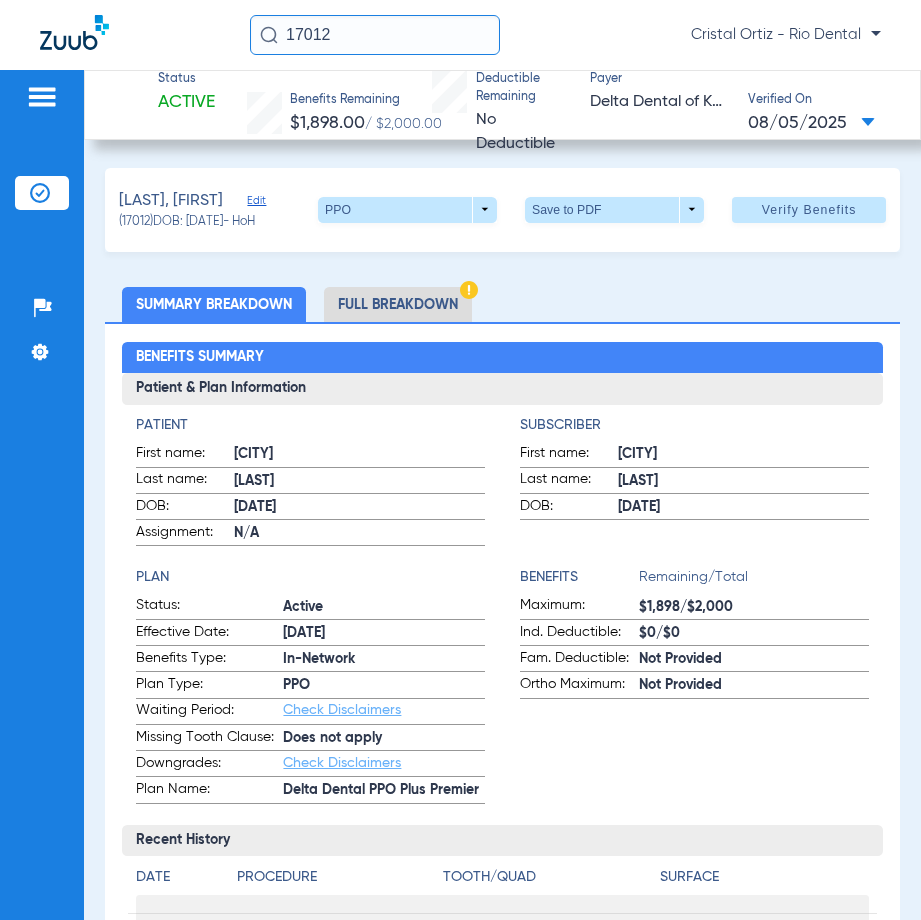click on "Full Breakdown" 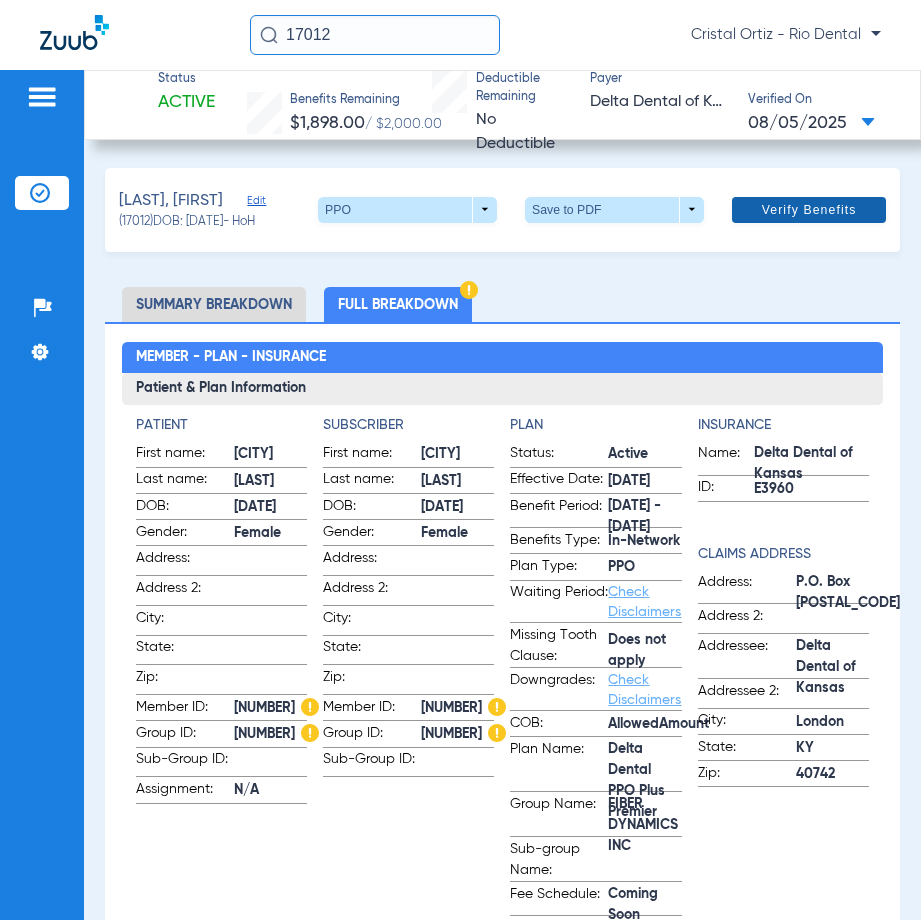 click on "Verify Benefits" 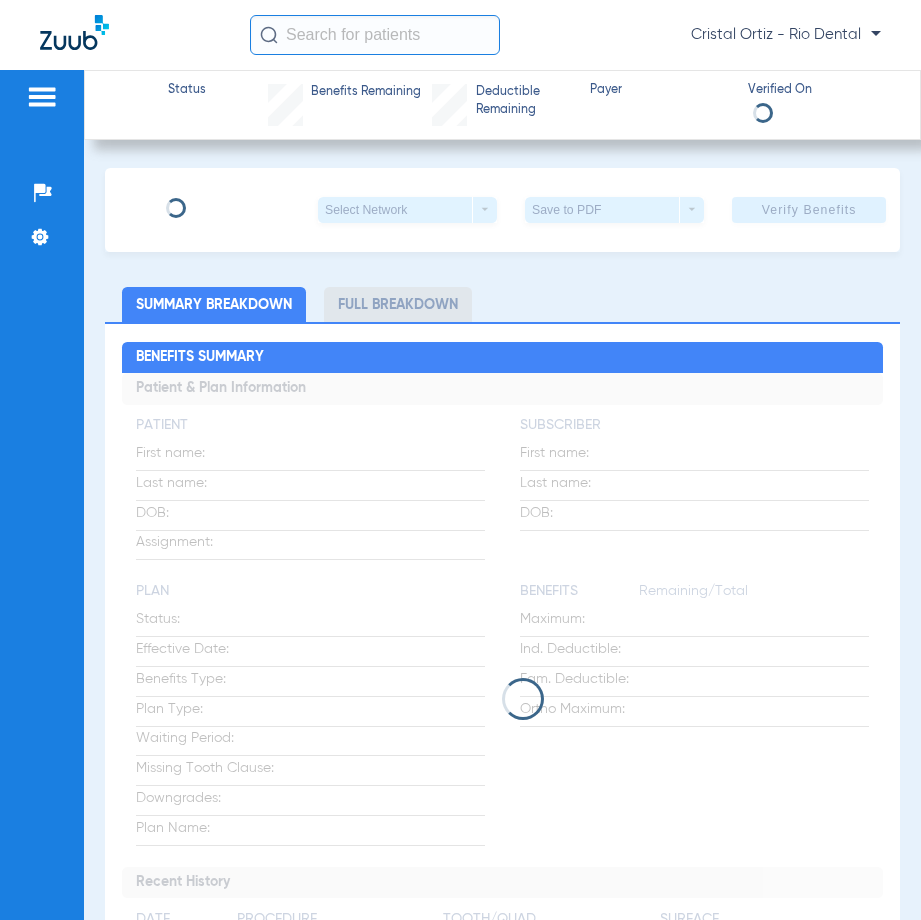 scroll, scrollTop: 0, scrollLeft: 0, axis: both 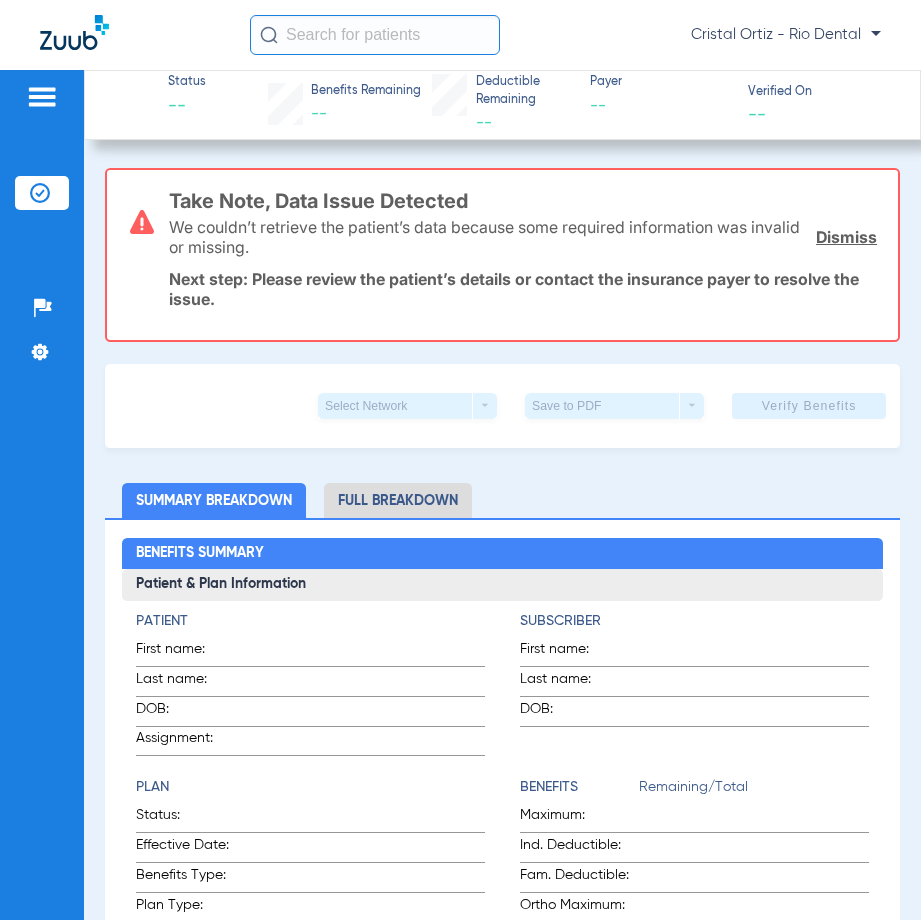 click 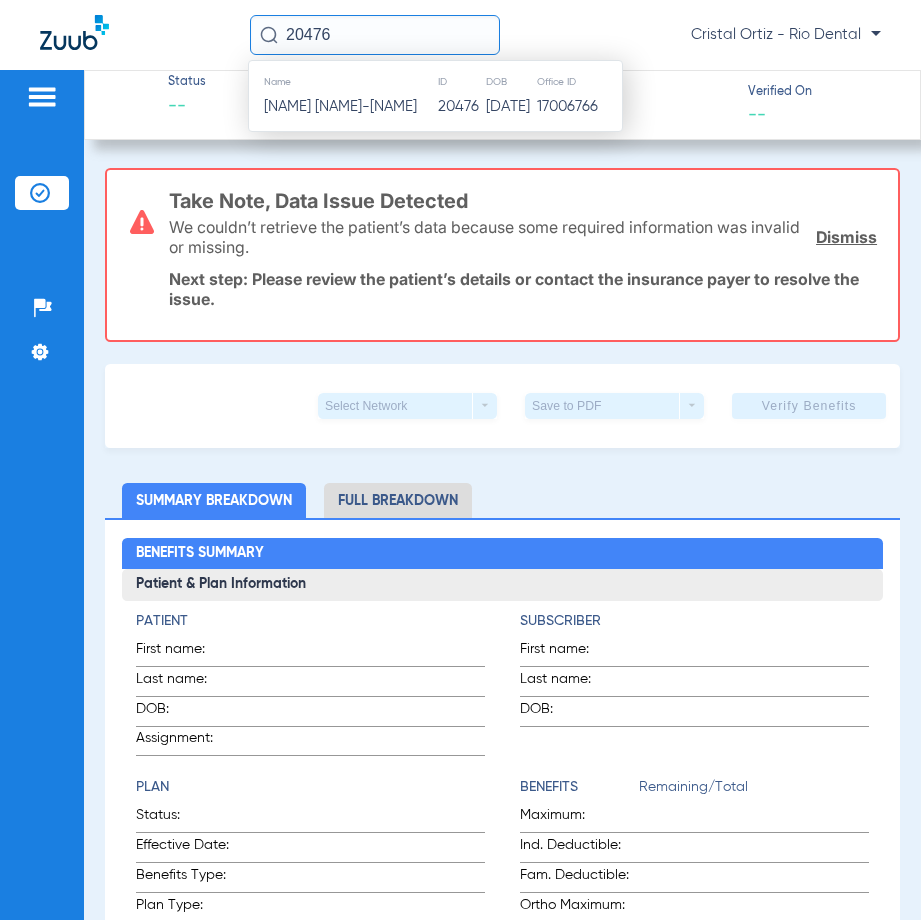 type on "20476" 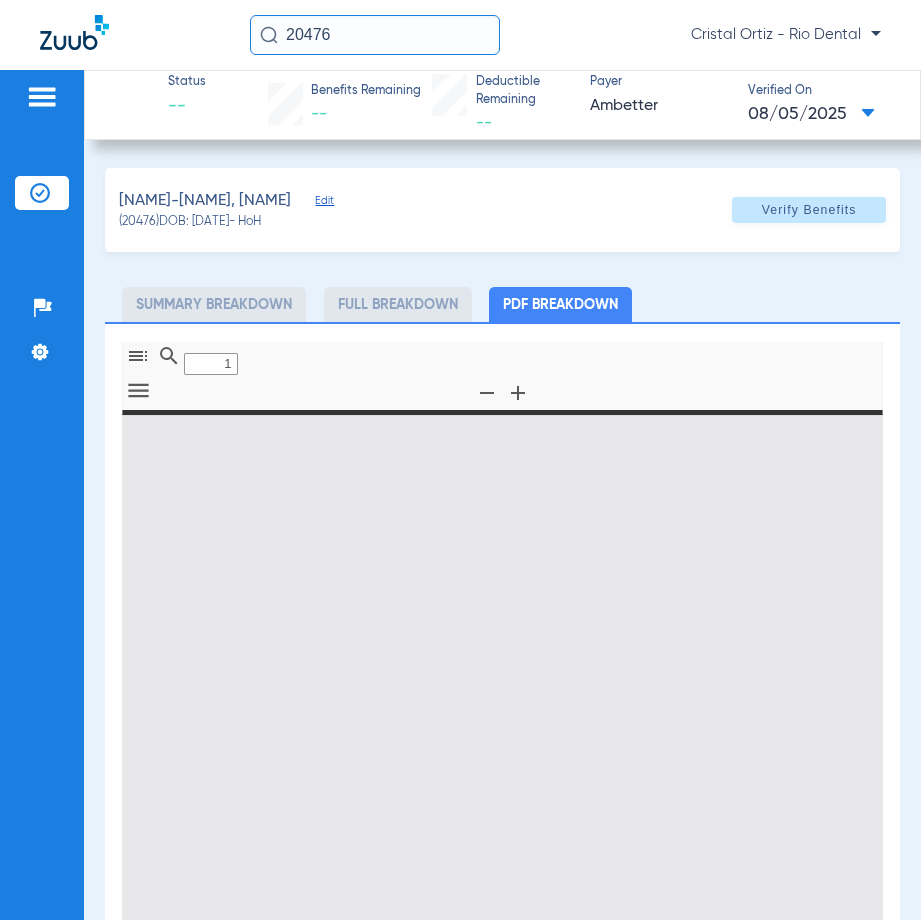 type on "0" 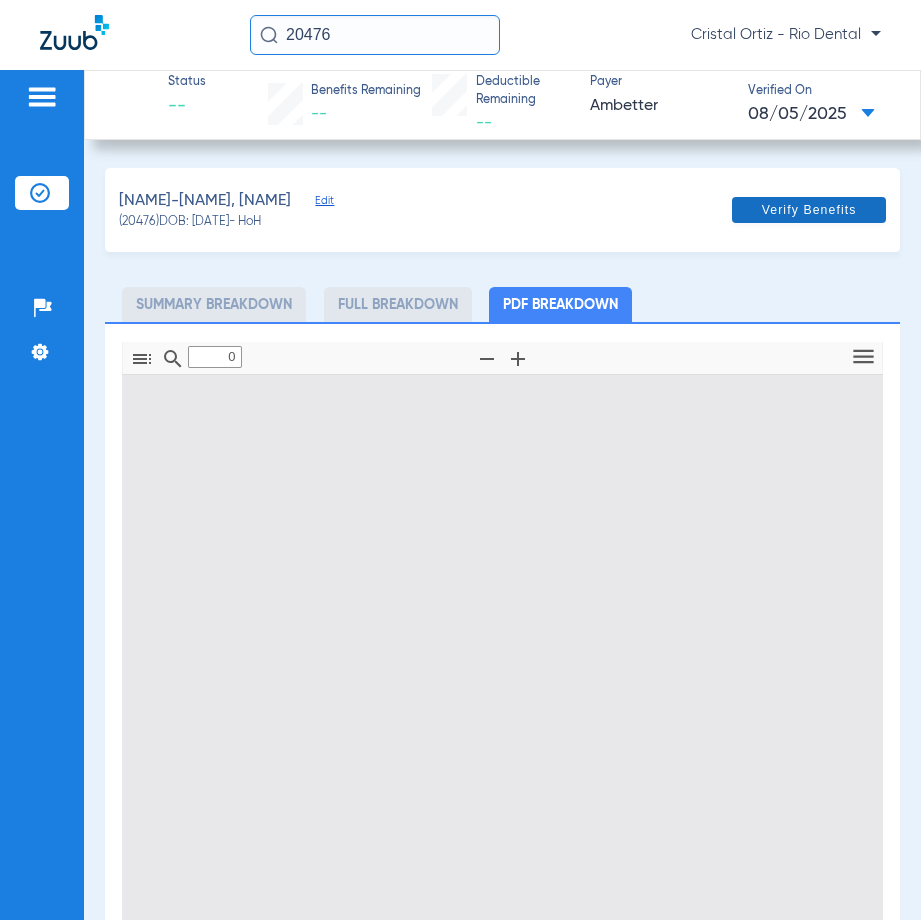 type on "1" 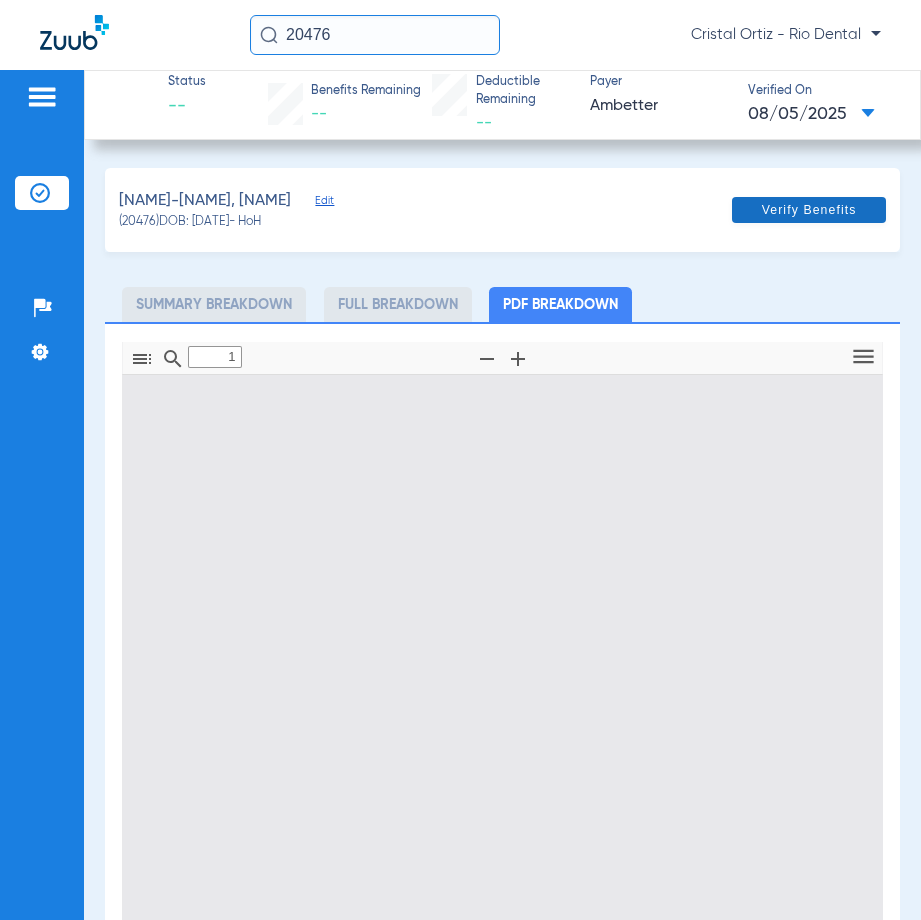 scroll, scrollTop: 10, scrollLeft: 0, axis: vertical 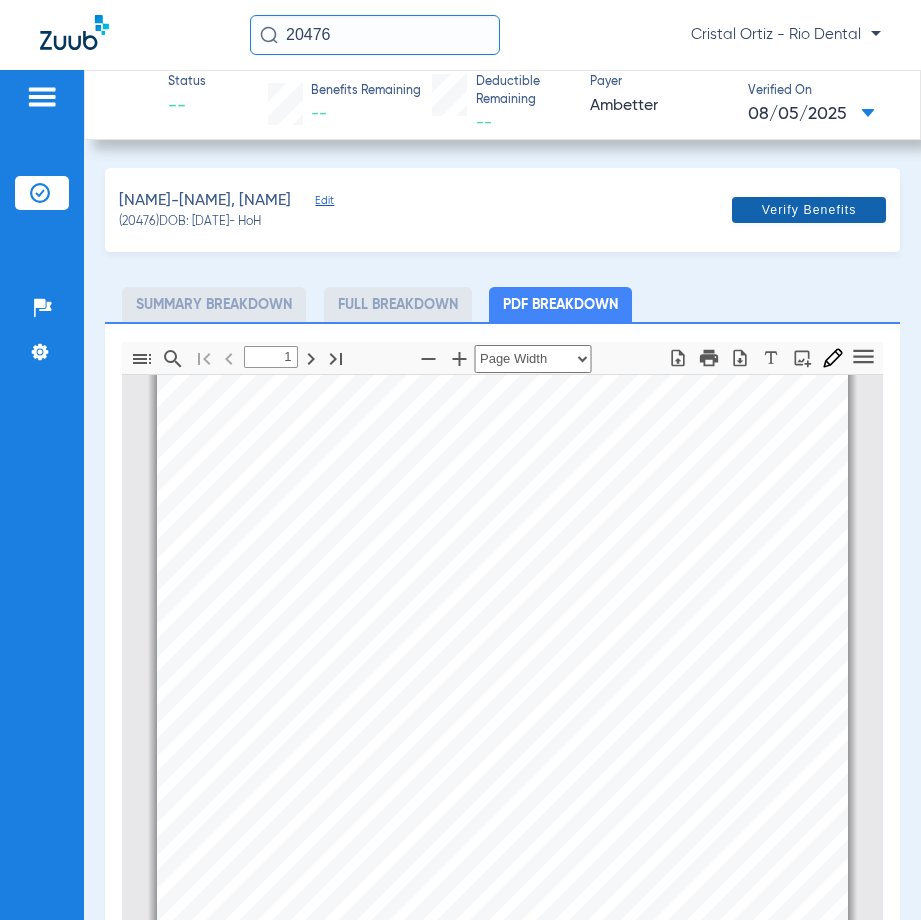 click 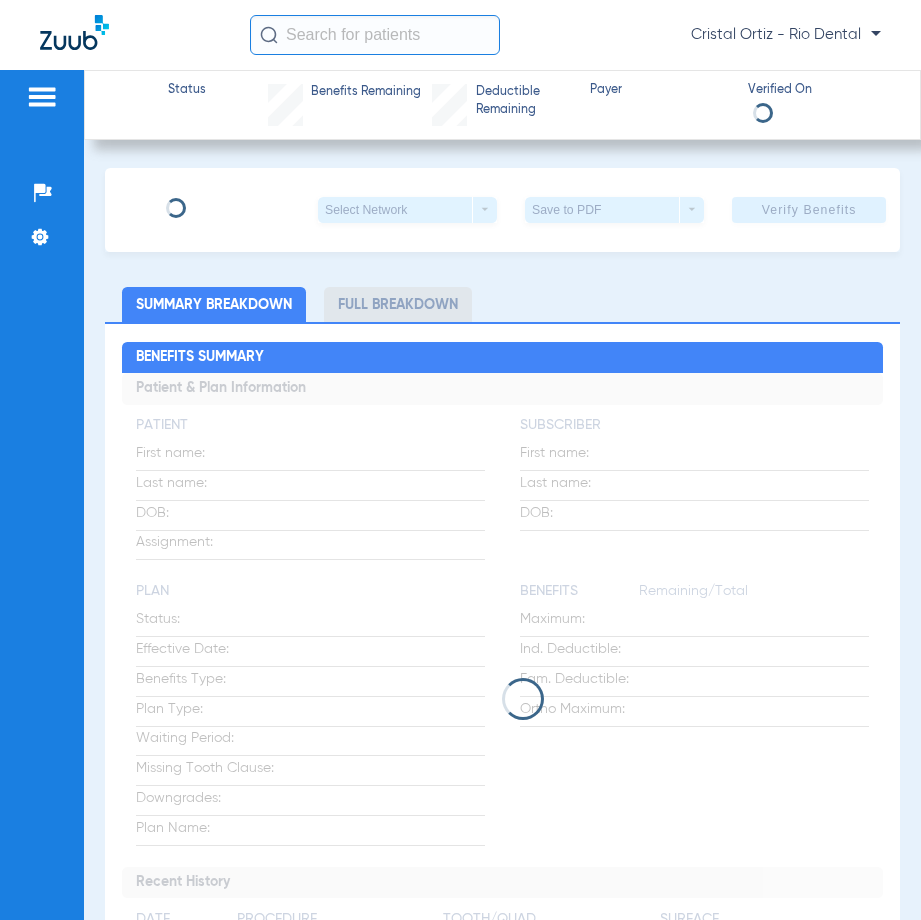 scroll, scrollTop: 0, scrollLeft: 0, axis: both 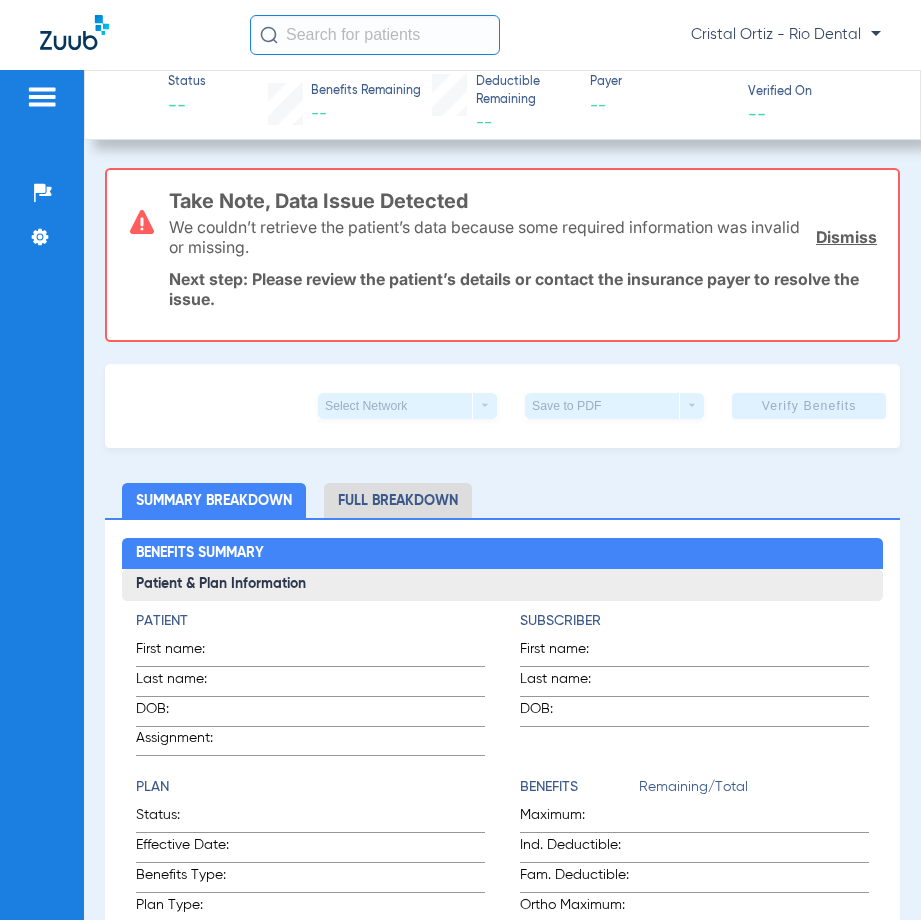 click 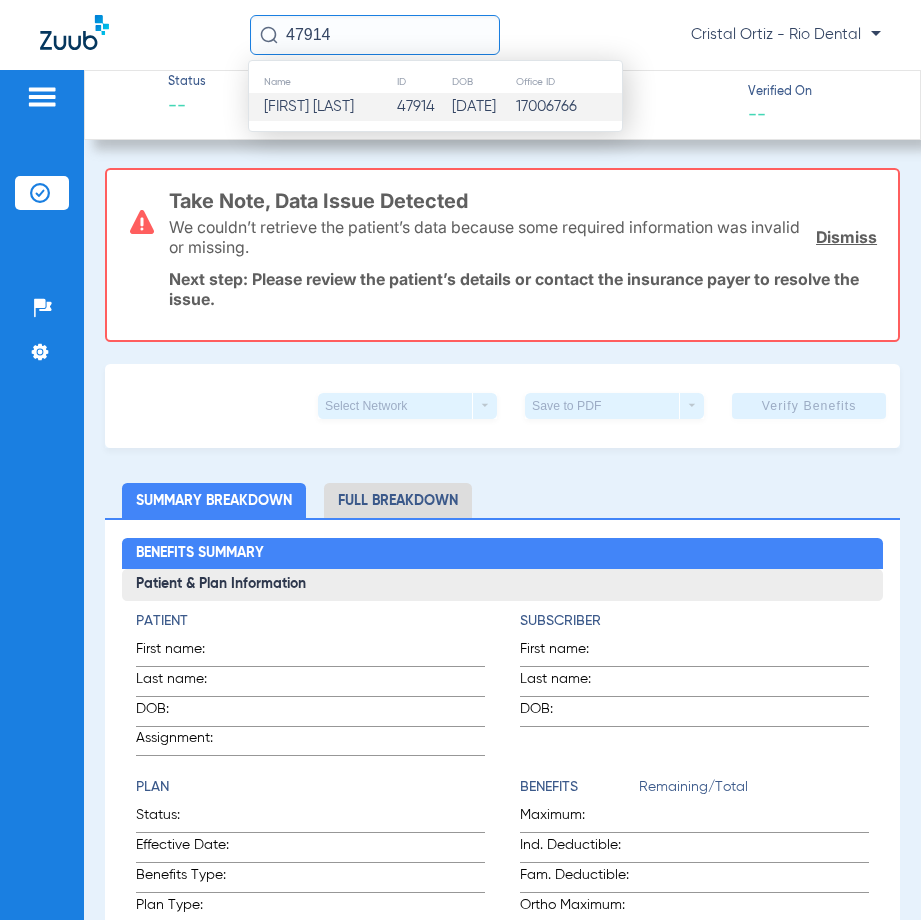 type on "47914" 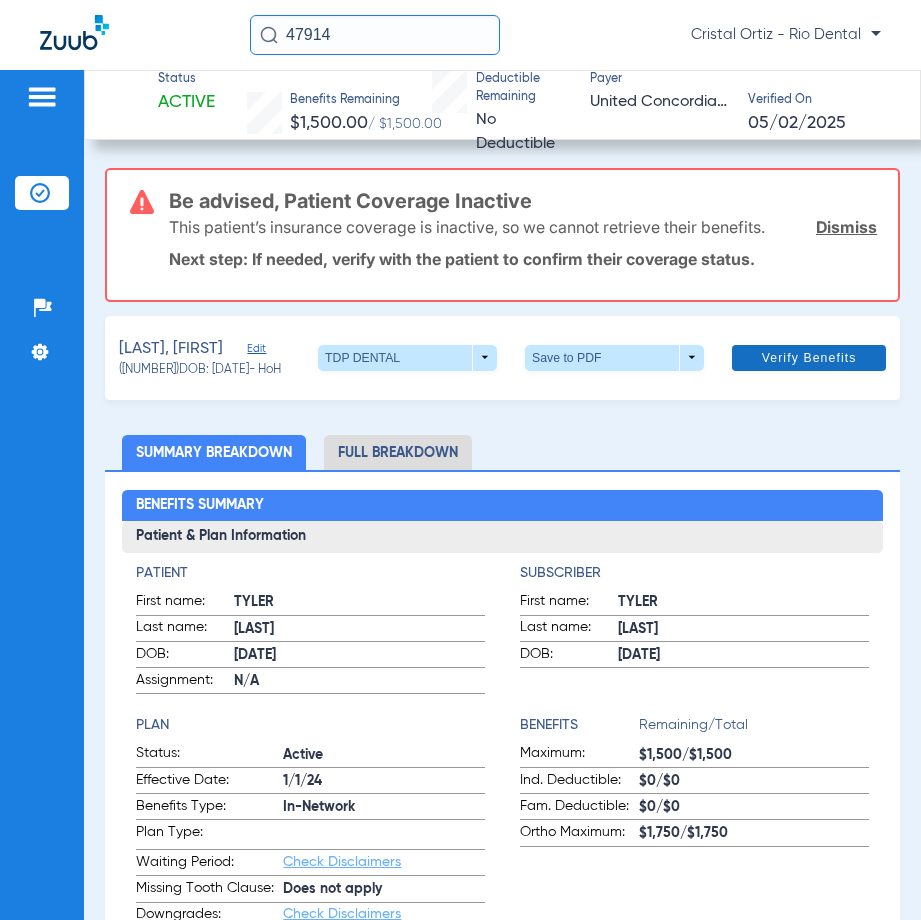 click 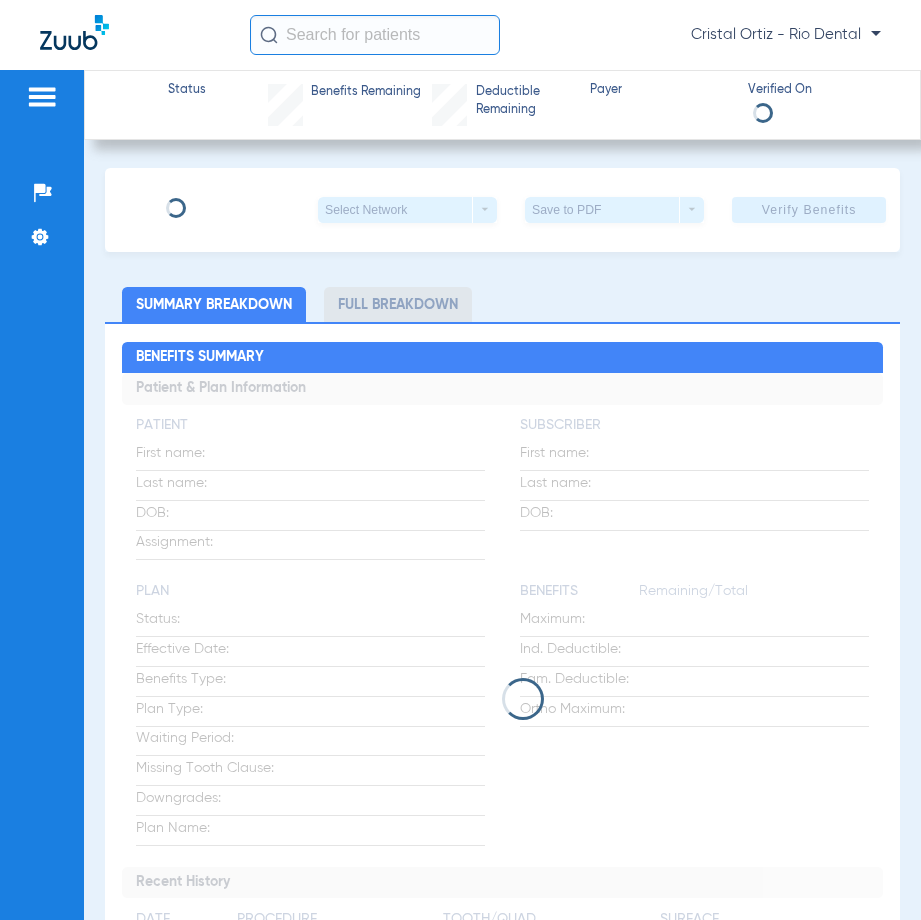 scroll, scrollTop: 0, scrollLeft: 0, axis: both 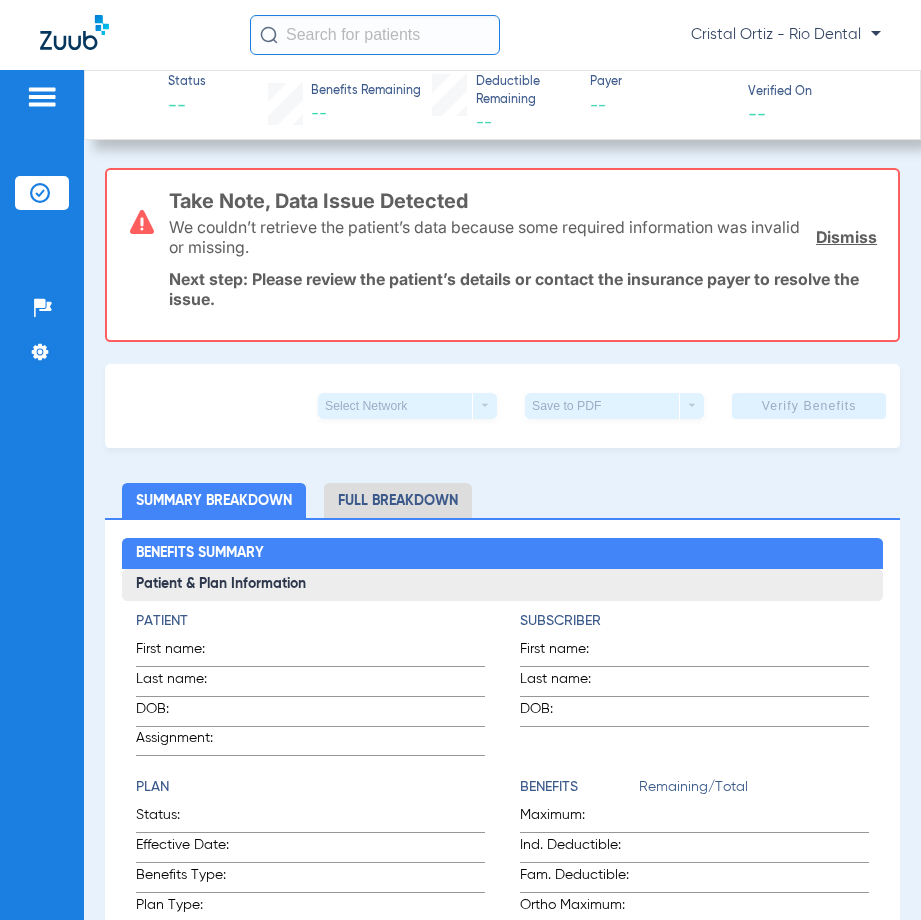 click 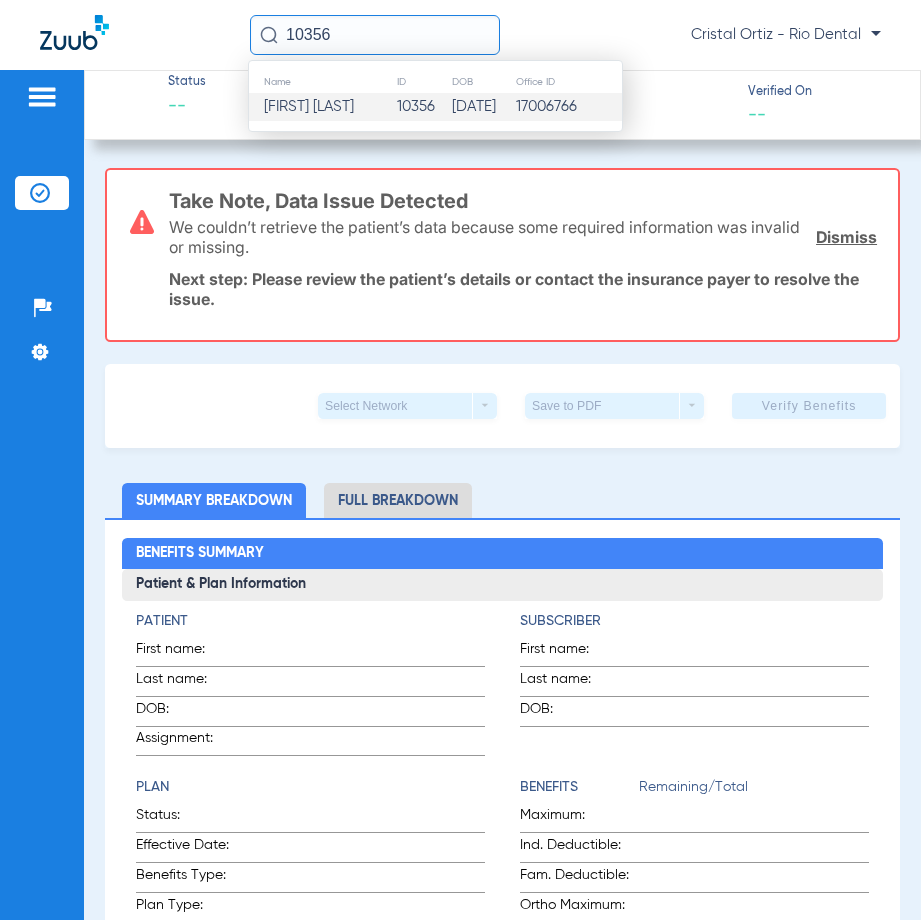 type on "10356" 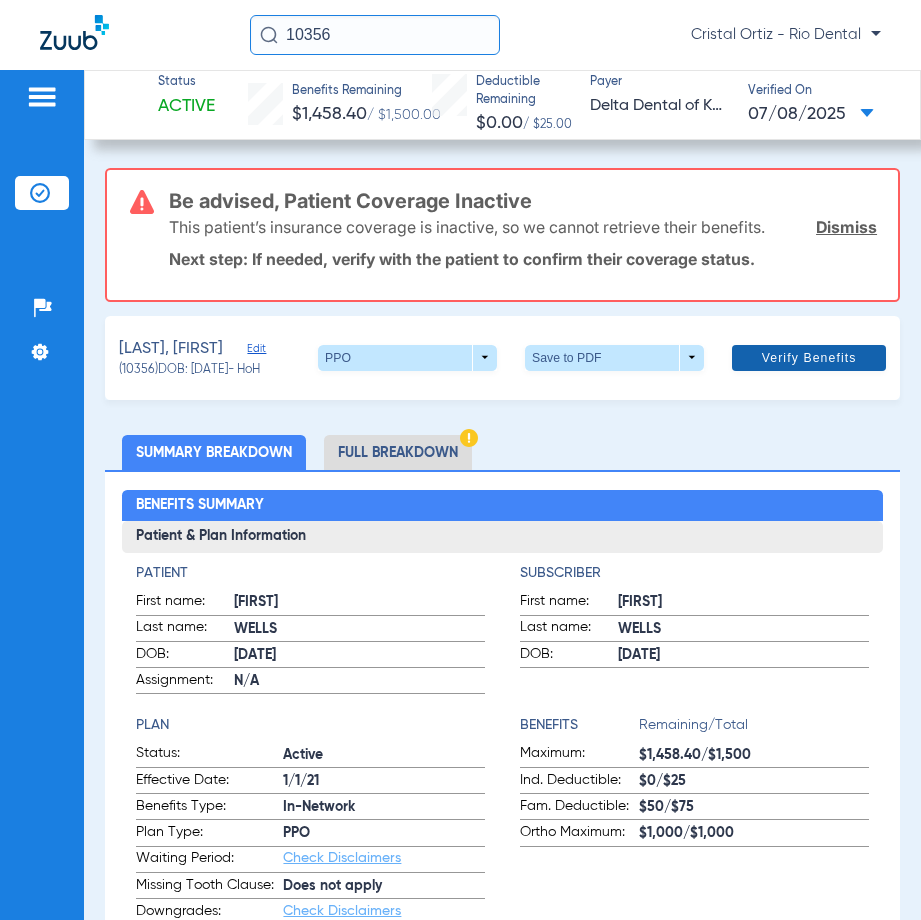 click on "Verify Benefits" 